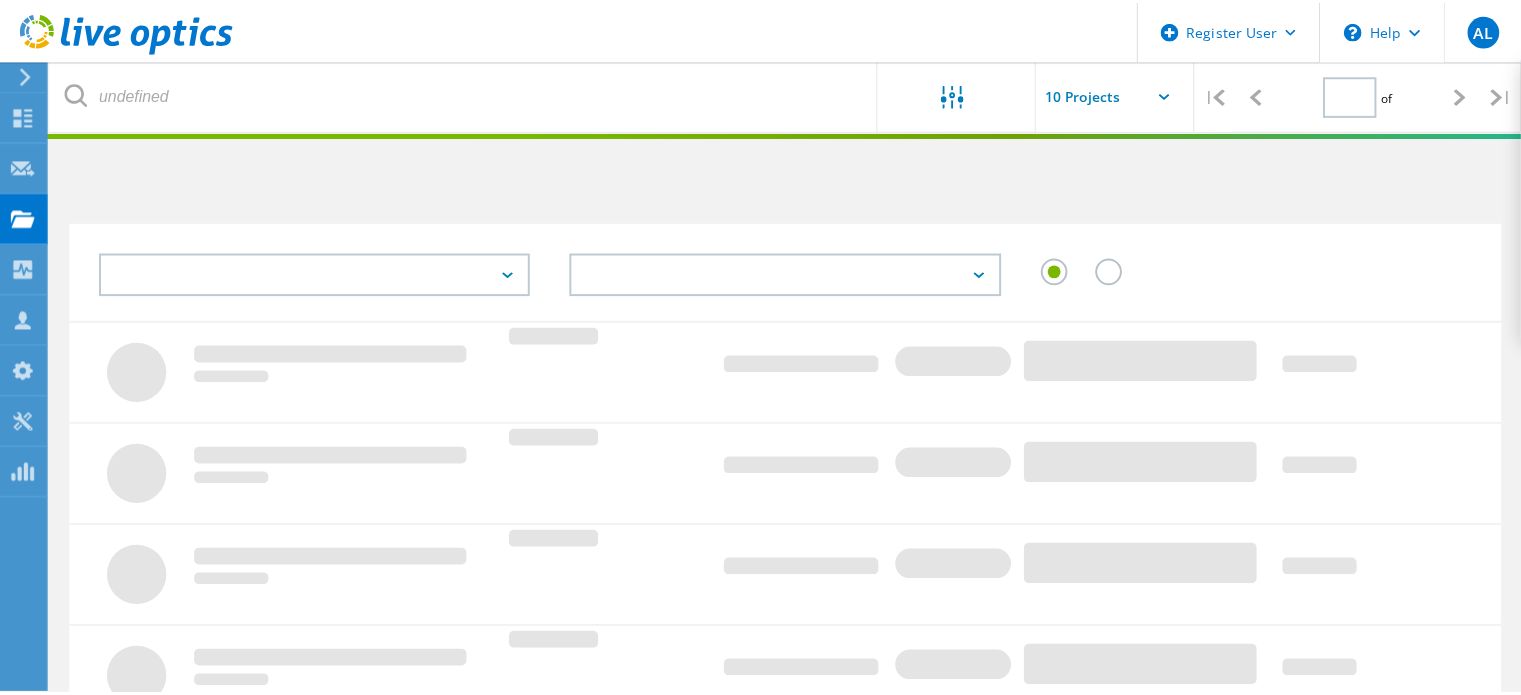 scroll, scrollTop: 0, scrollLeft: 0, axis: both 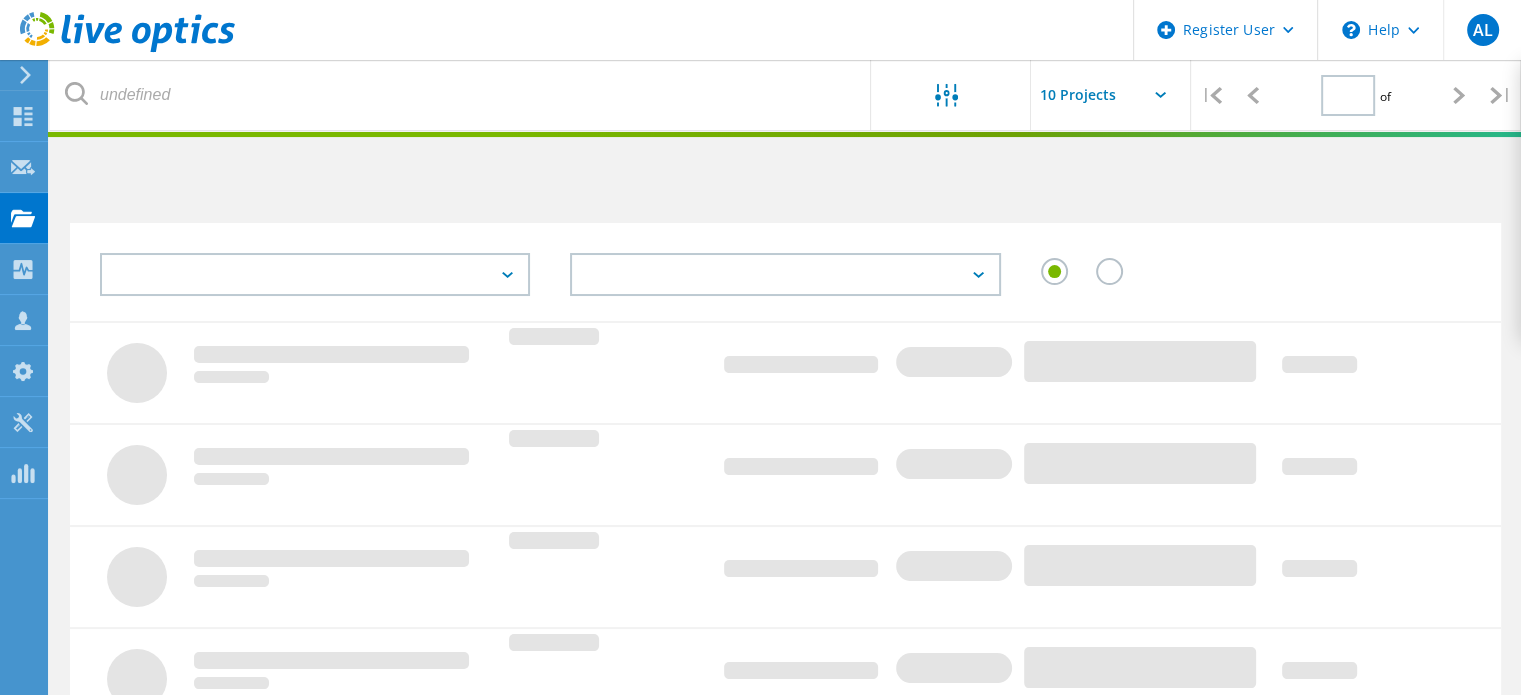 type on "1" 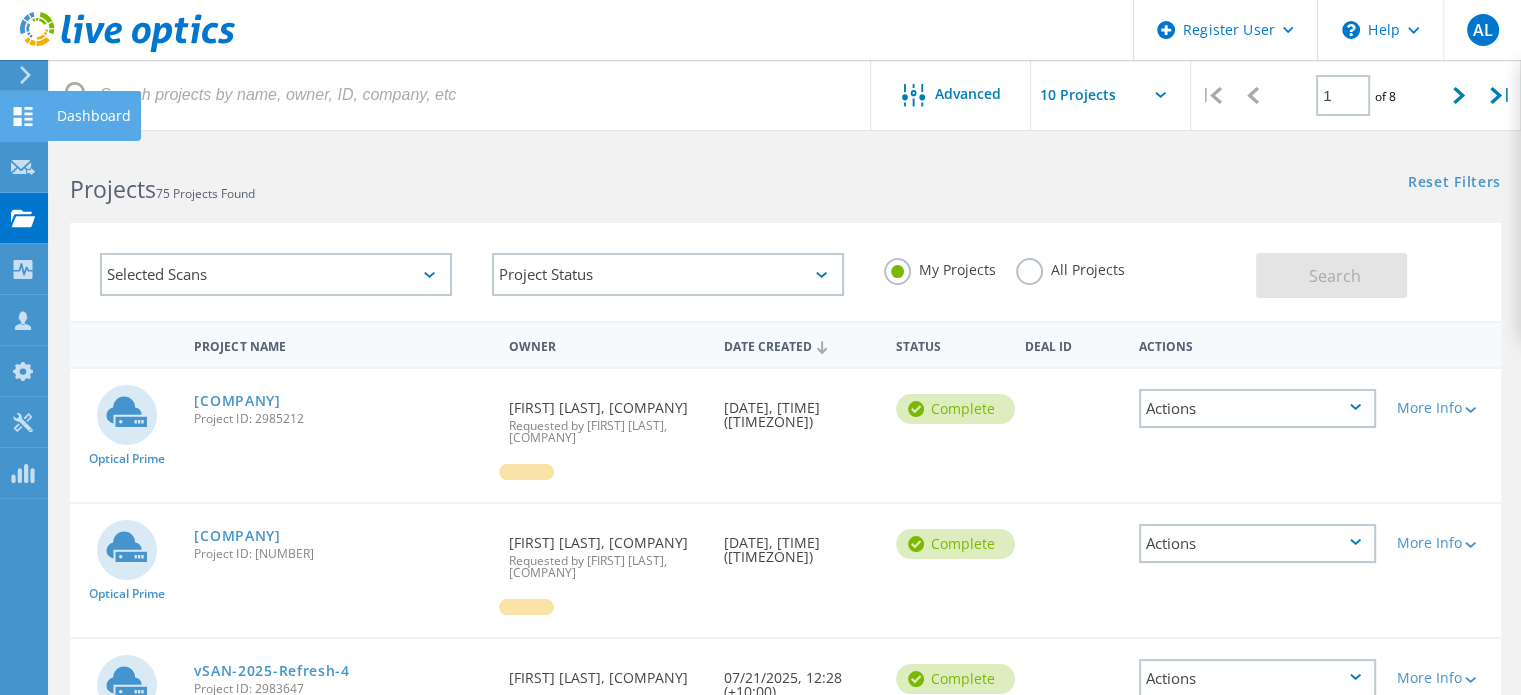 click at bounding box center [23, 119] 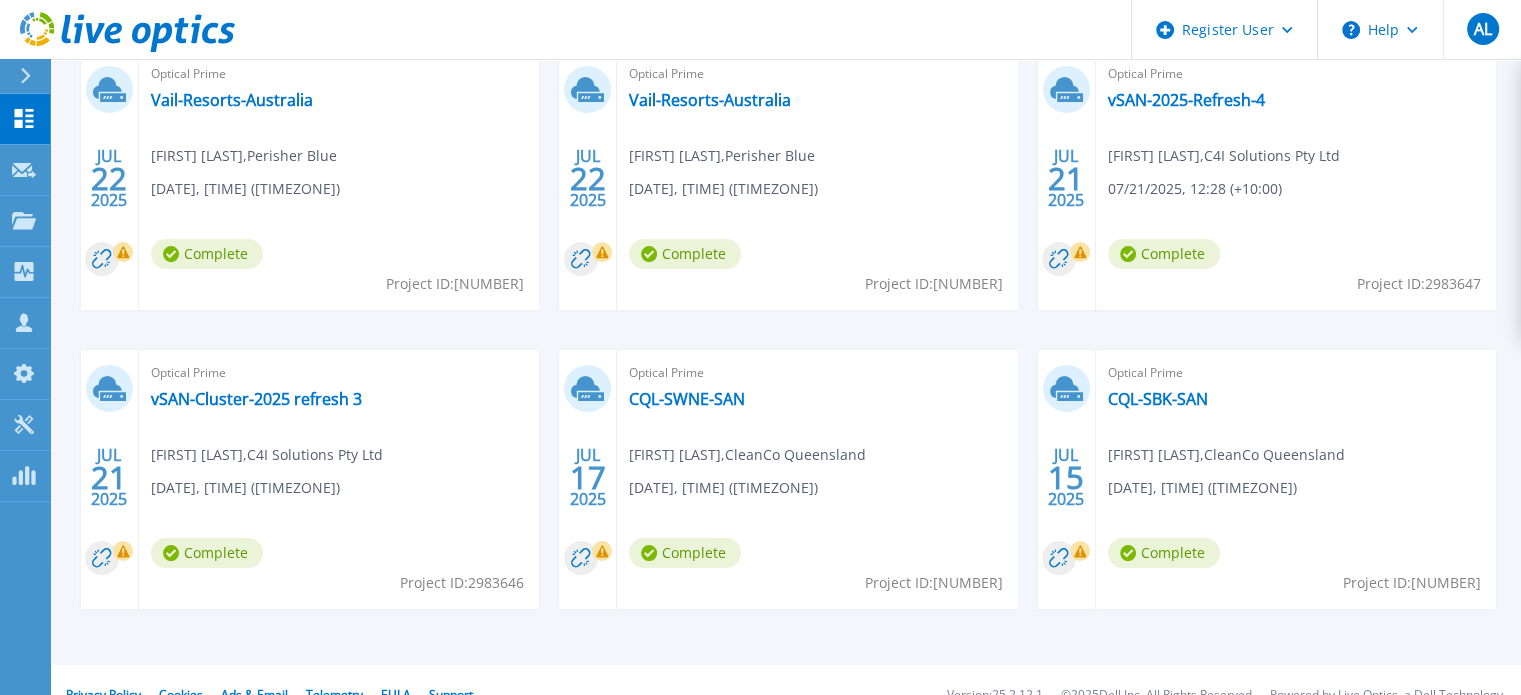 scroll, scrollTop: 387, scrollLeft: 0, axis: vertical 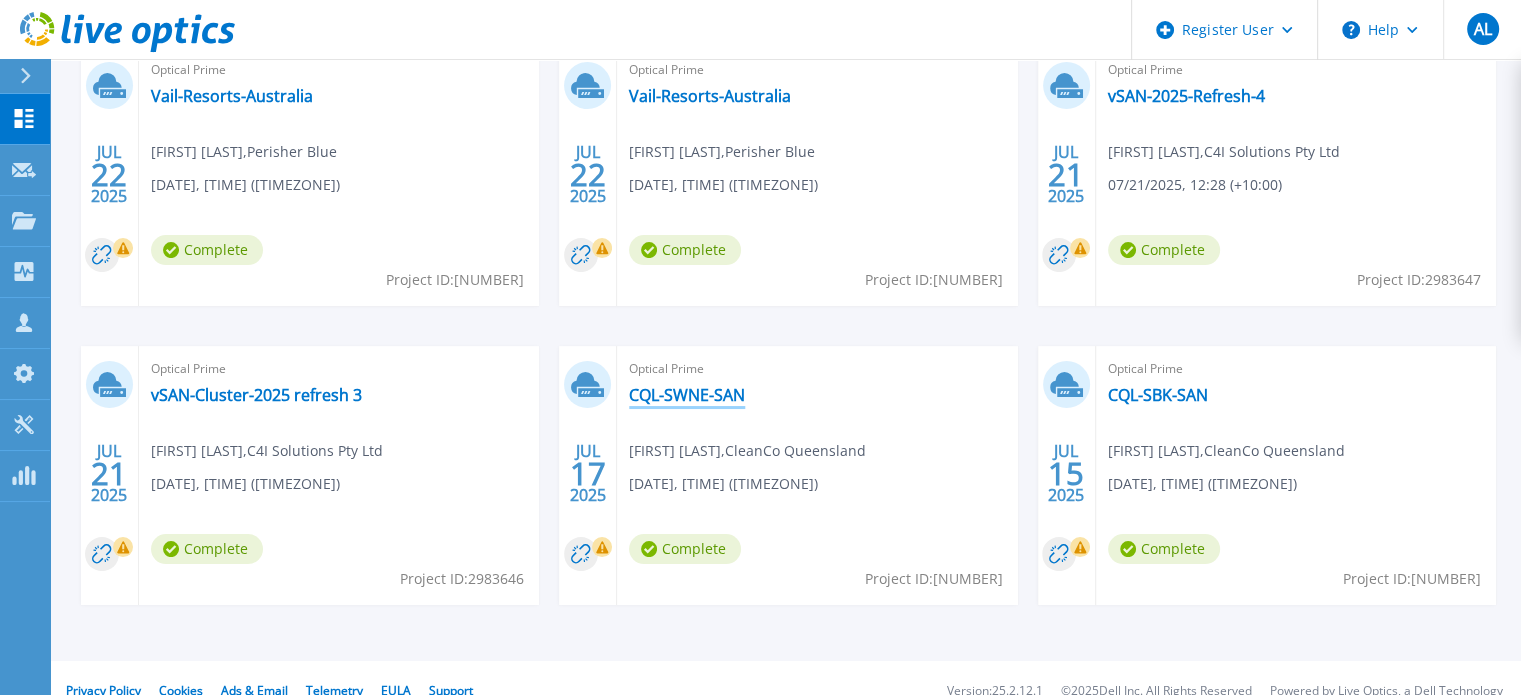 click on "CQL-SWNE-SAN" at bounding box center [687, 395] 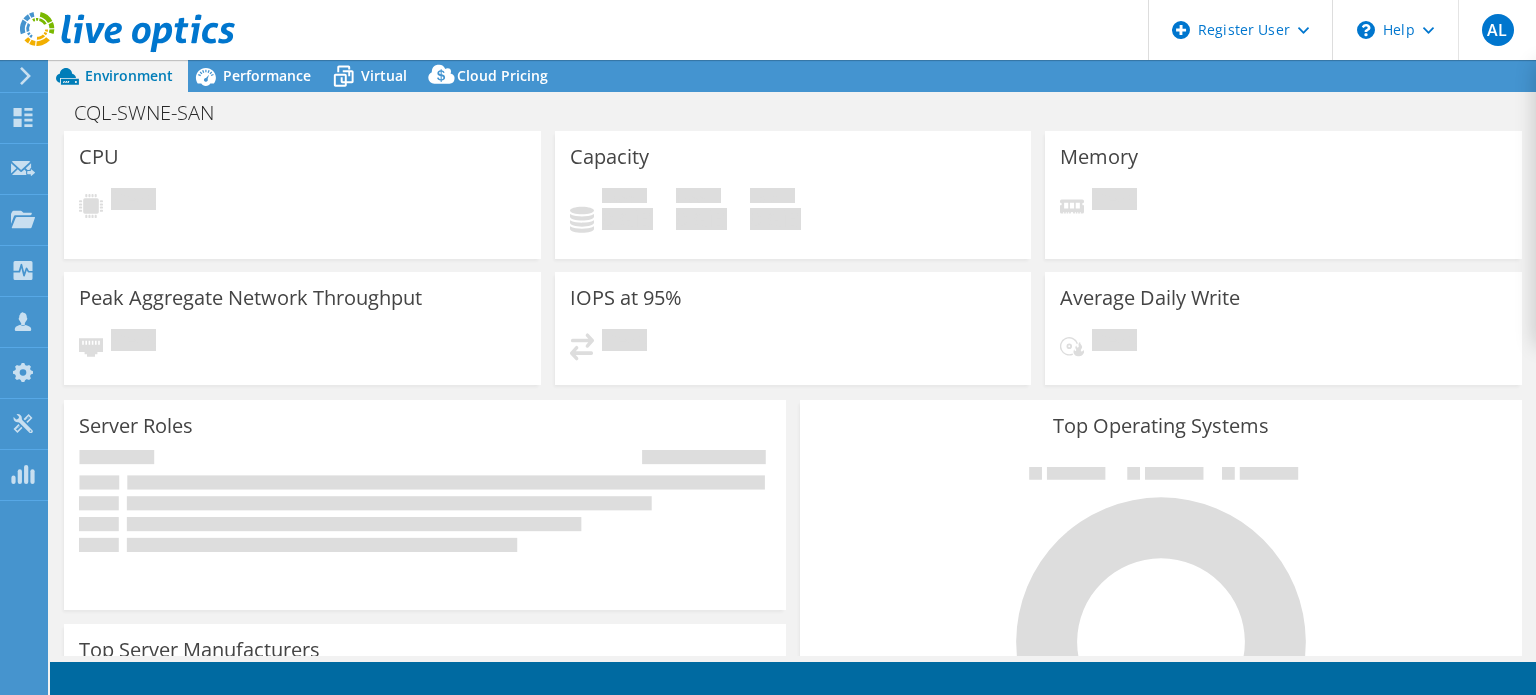 scroll, scrollTop: 0, scrollLeft: 0, axis: both 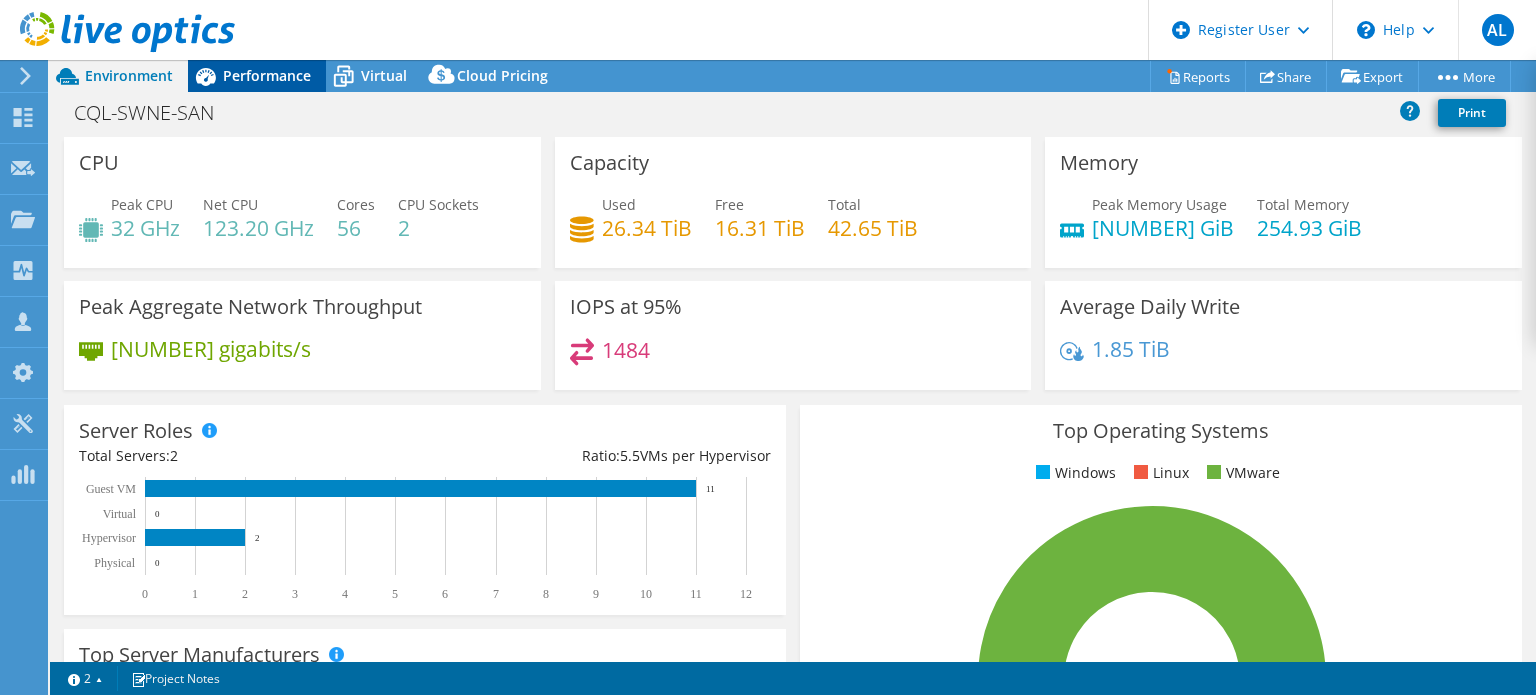 click on "Performance" at bounding box center [267, 75] 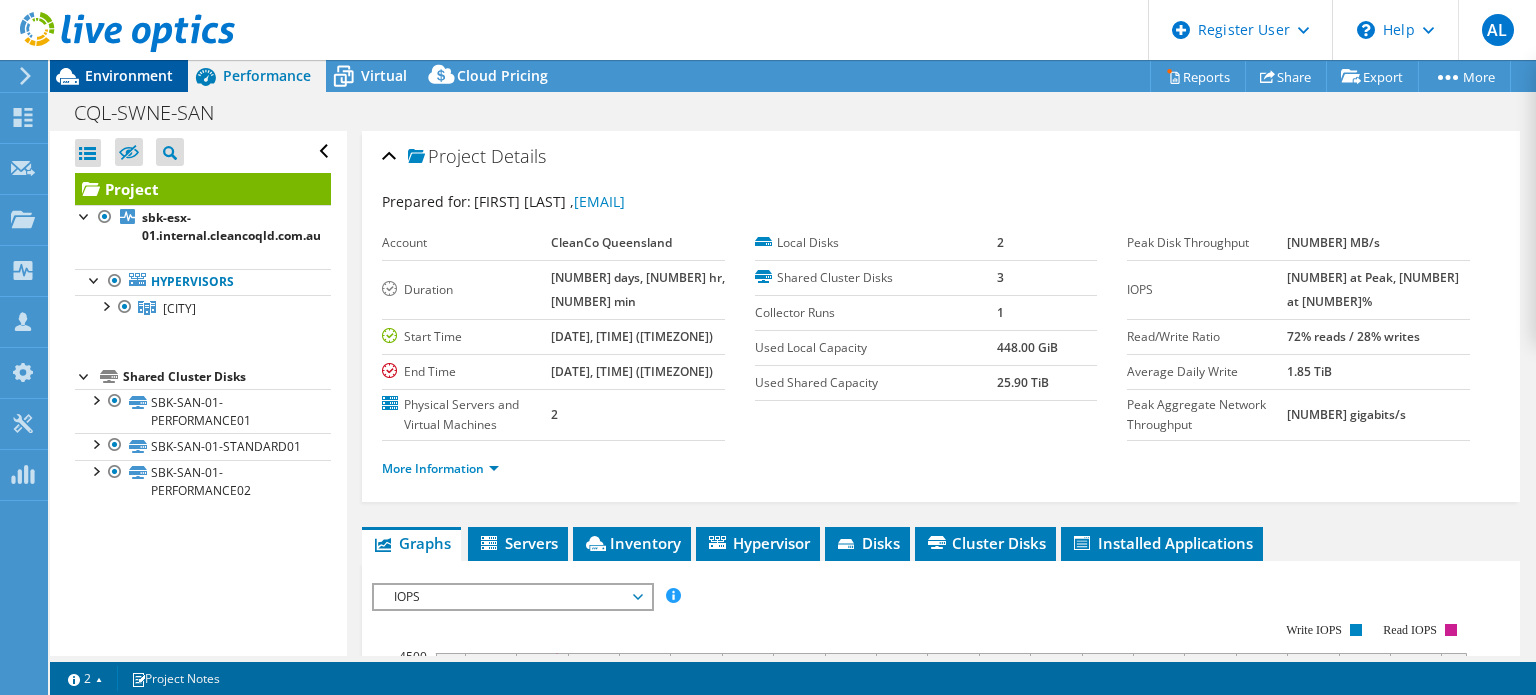 click on "Environment" at bounding box center [129, 75] 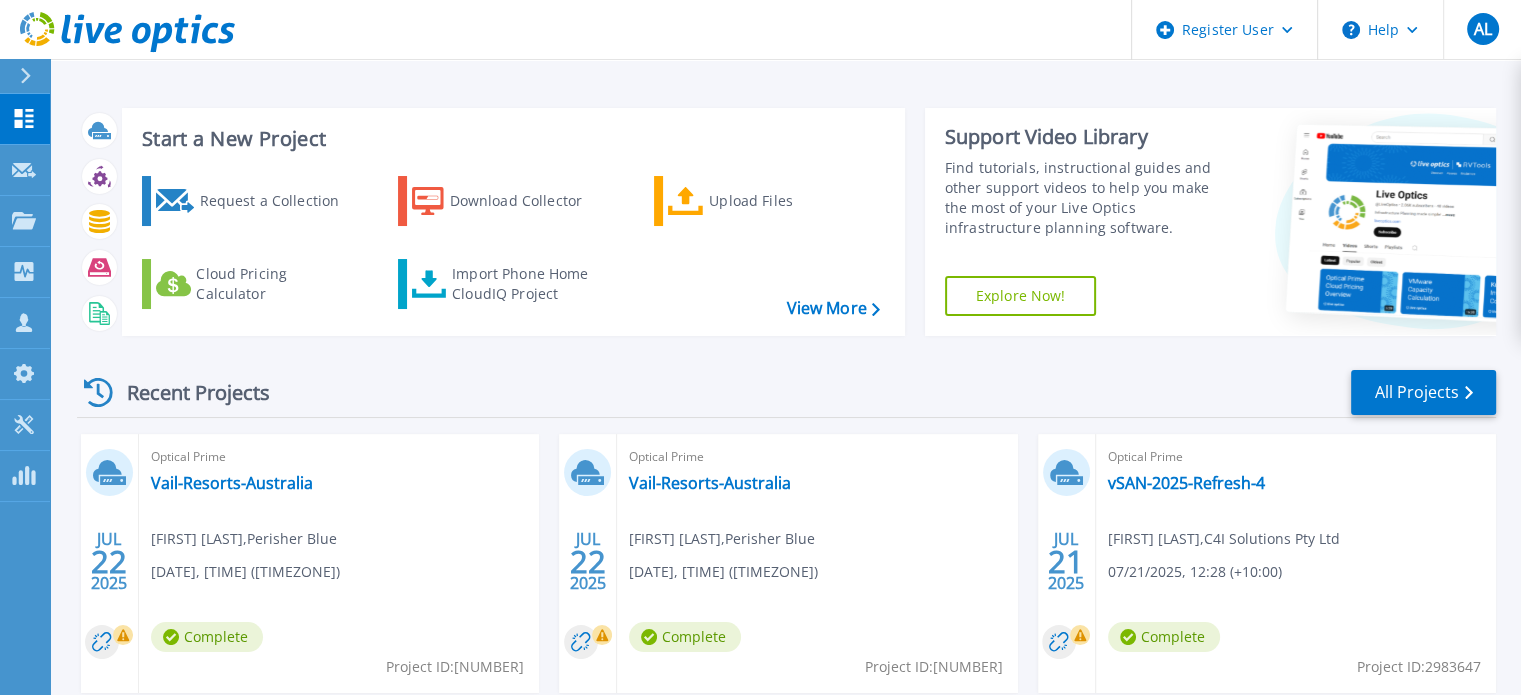 scroll, scrollTop: 412, scrollLeft: 0, axis: vertical 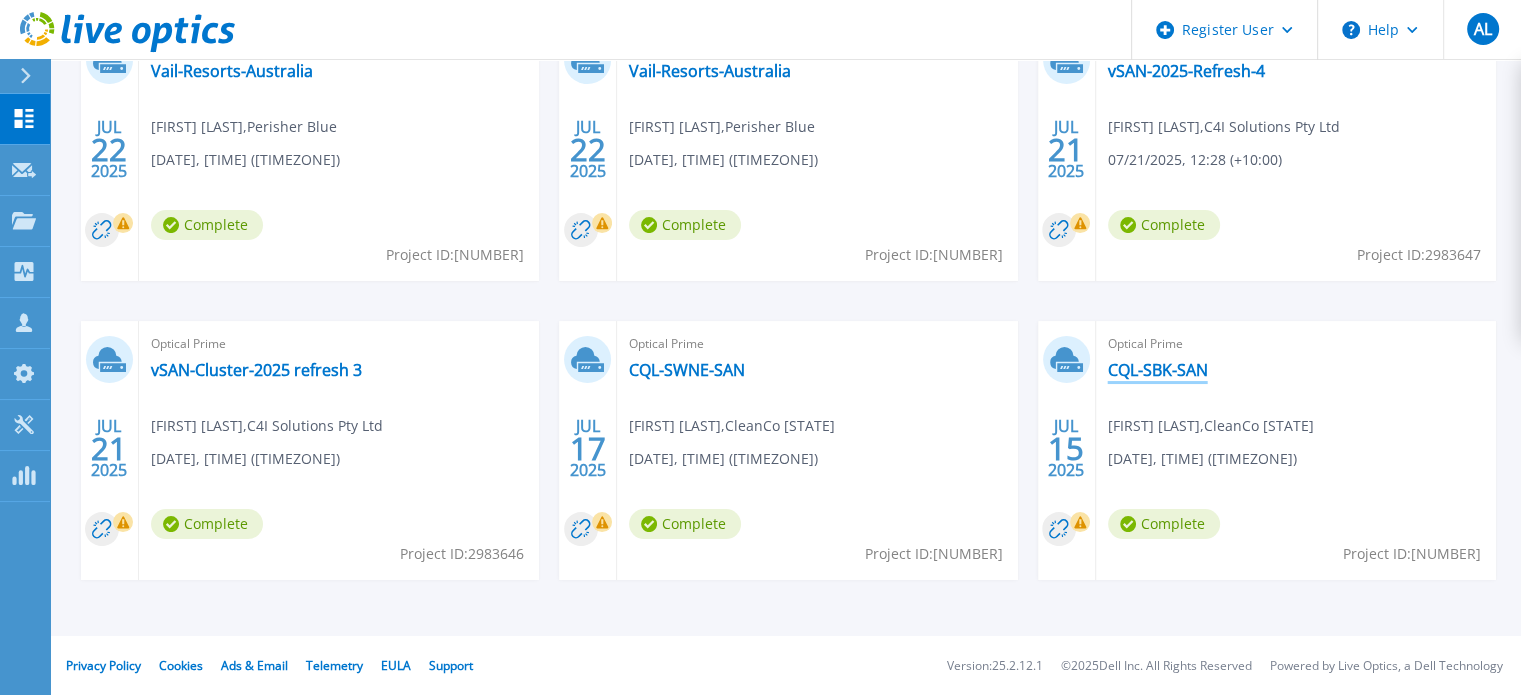 click on "CQL-SBK-SAN" at bounding box center (1158, 370) 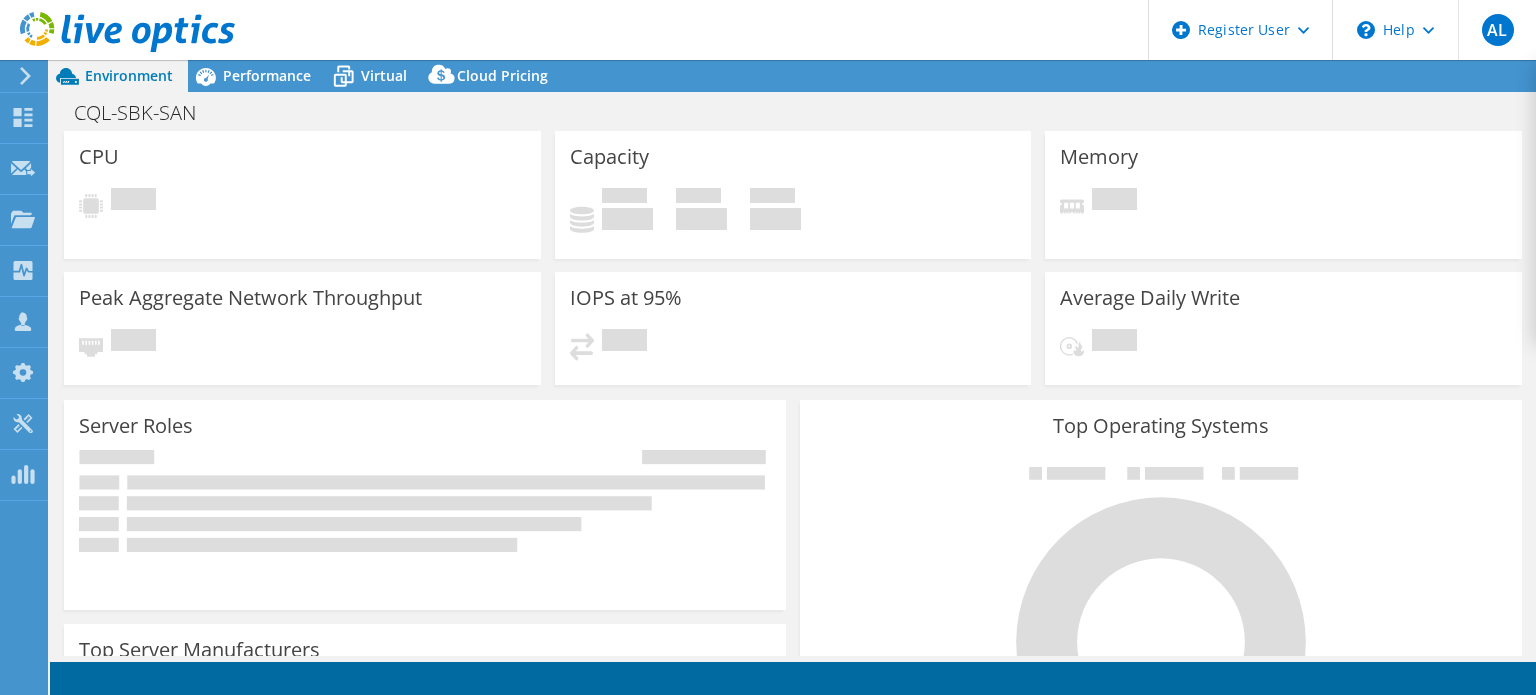 scroll, scrollTop: 0, scrollLeft: 0, axis: both 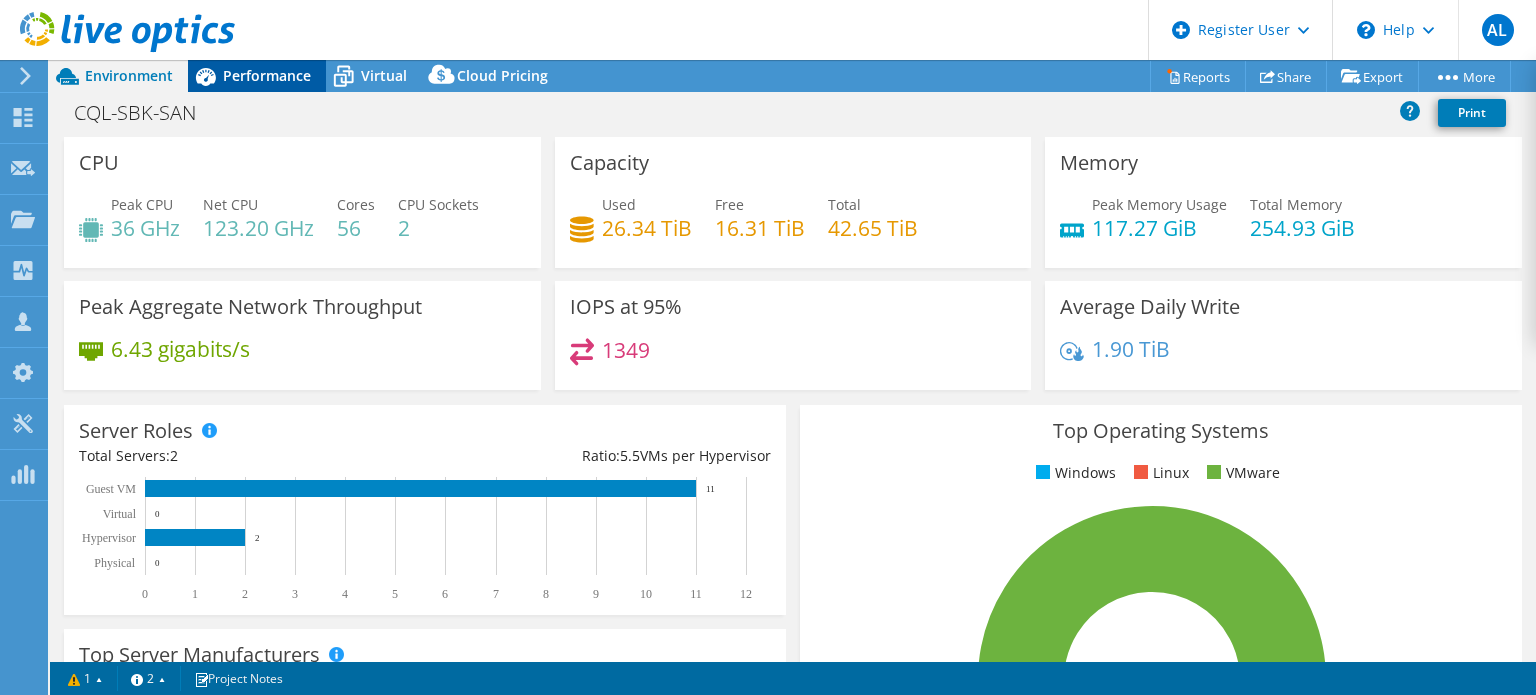 click on "Performance" at bounding box center [267, 75] 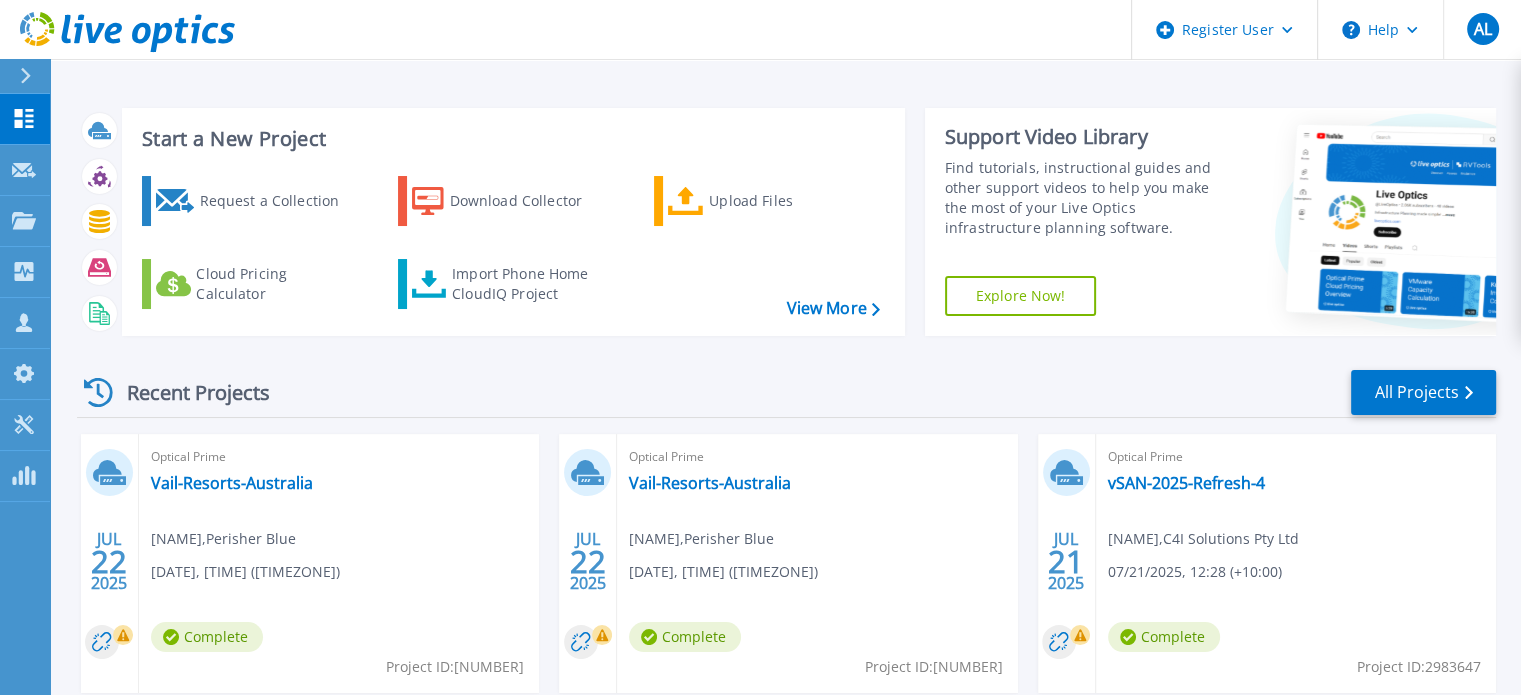 scroll, scrollTop: 412, scrollLeft: 0, axis: vertical 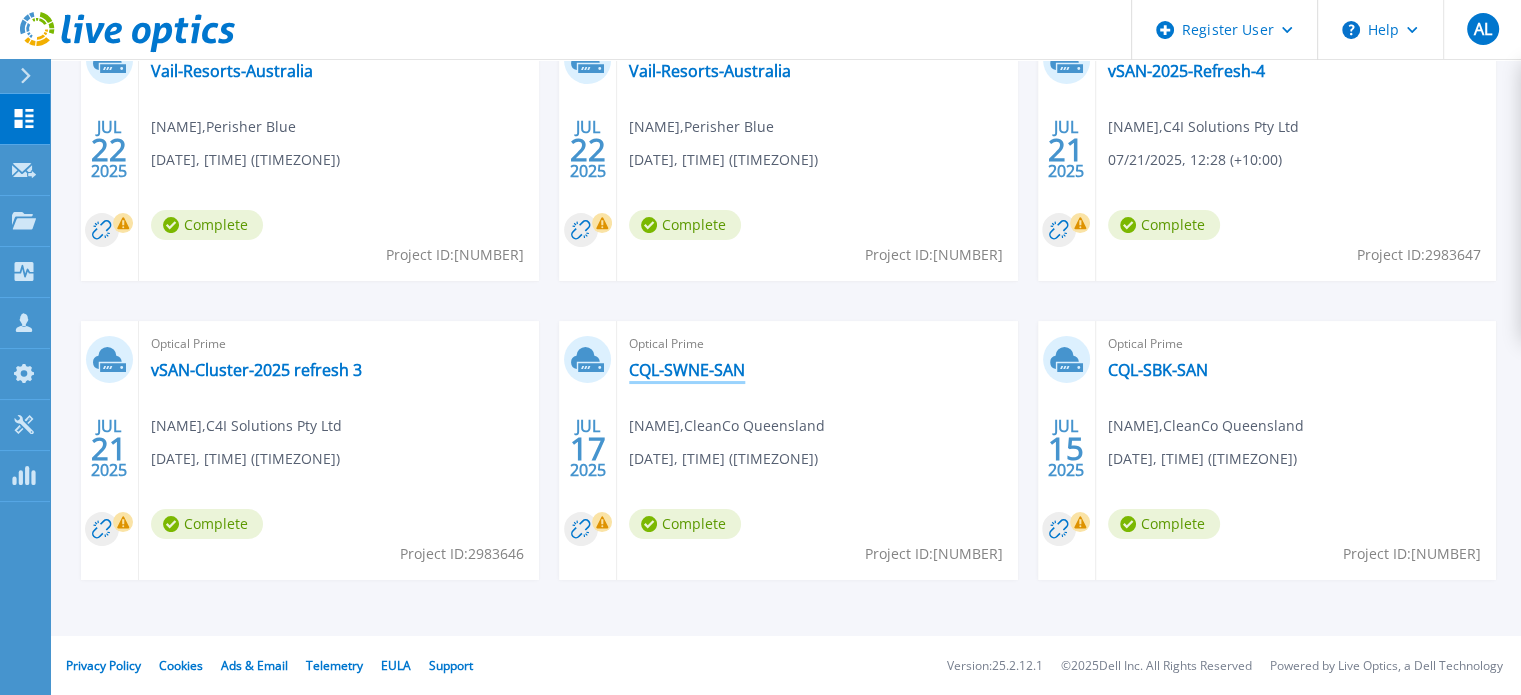 click on "CQL-SWNE-SAN" at bounding box center (687, 370) 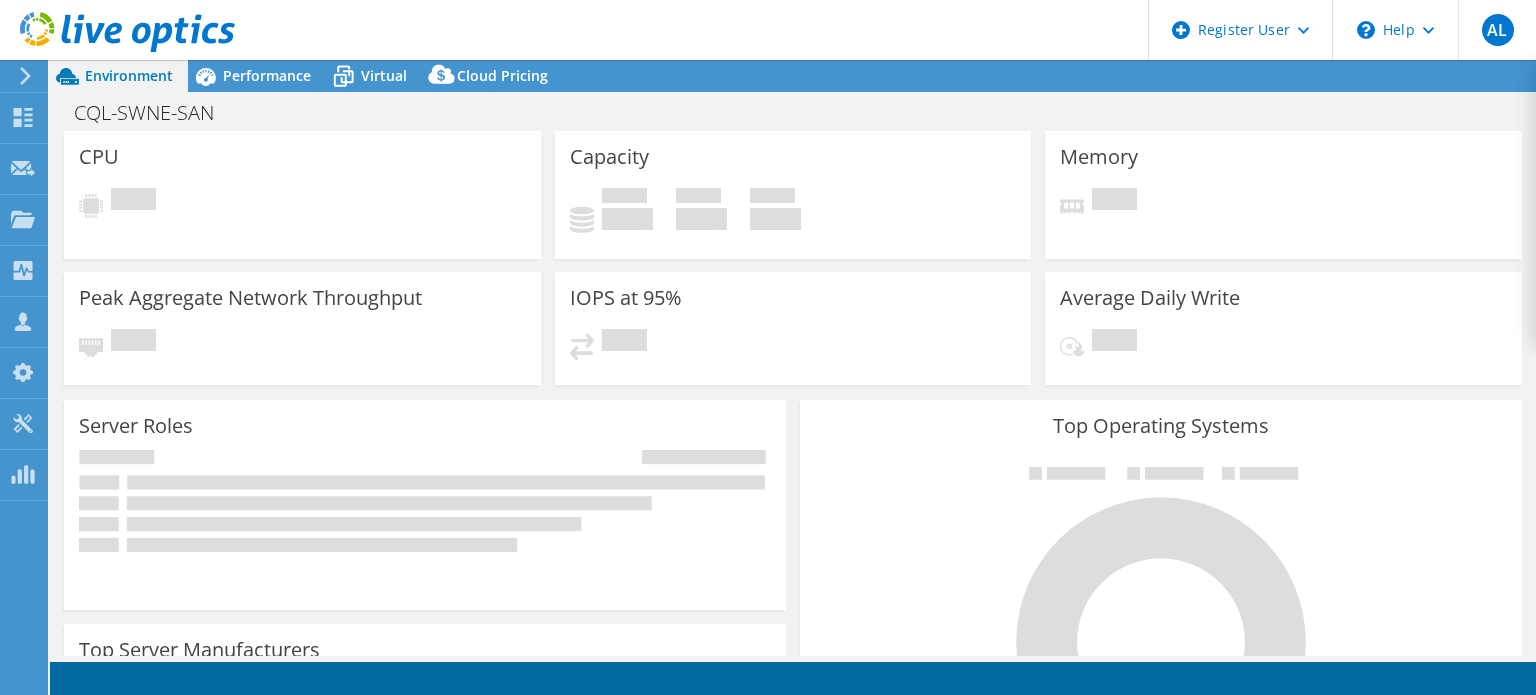 scroll, scrollTop: 0, scrollLeft: 0, axis: both 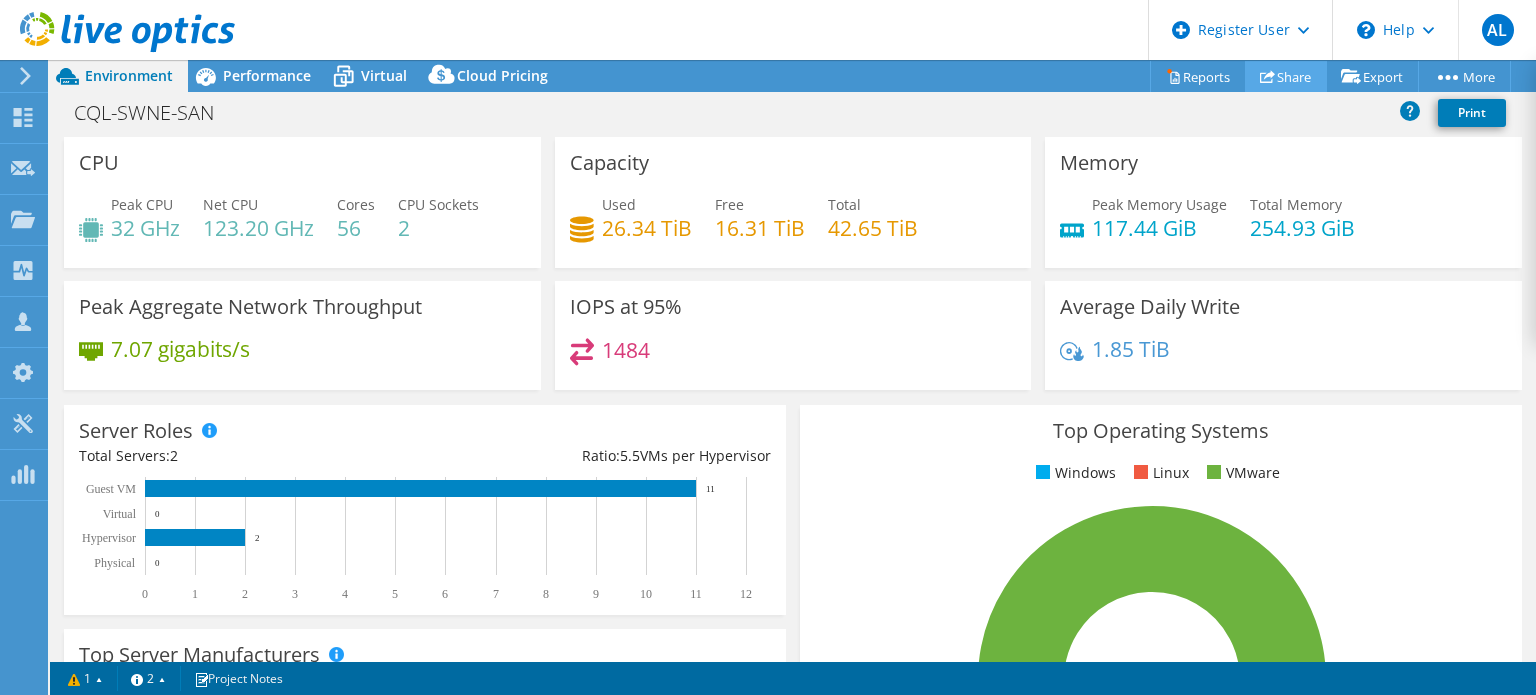 click 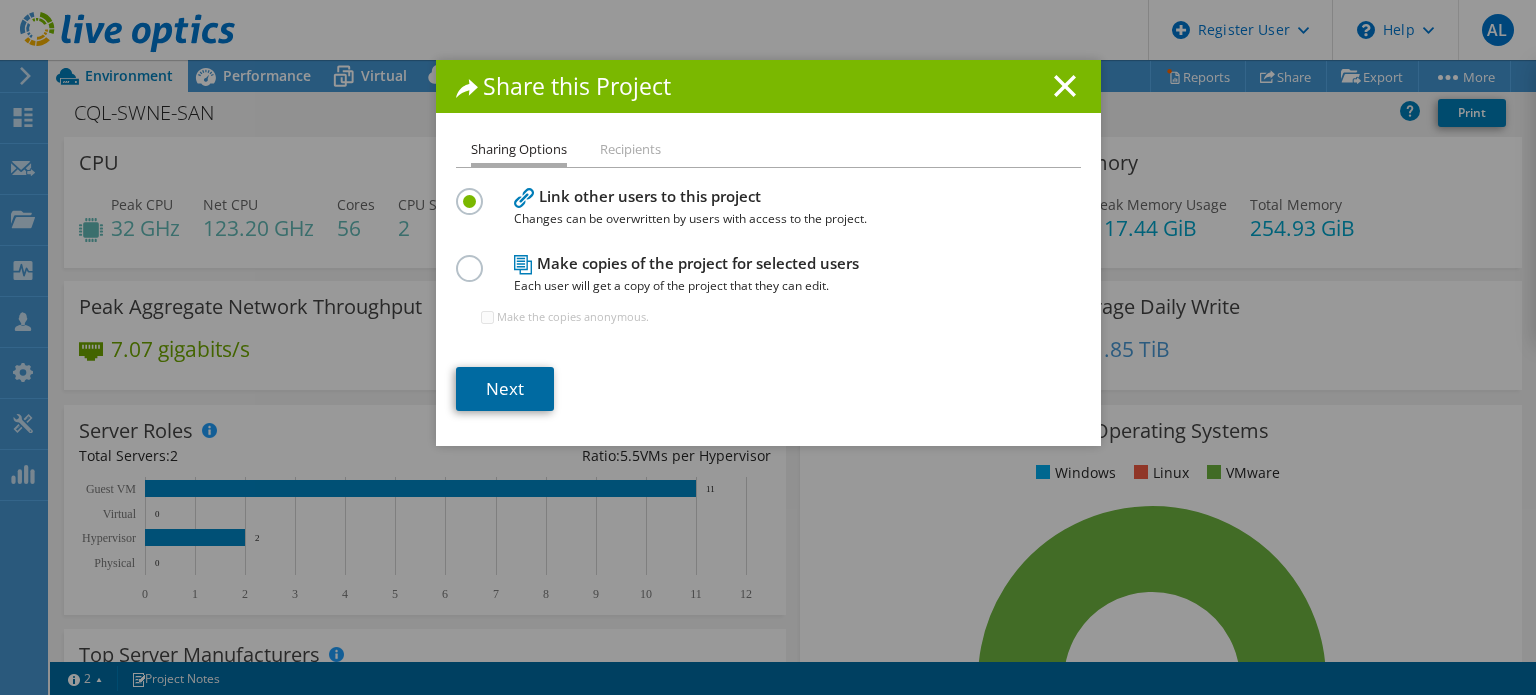 click on "Next" at bounding box center (505, 389) 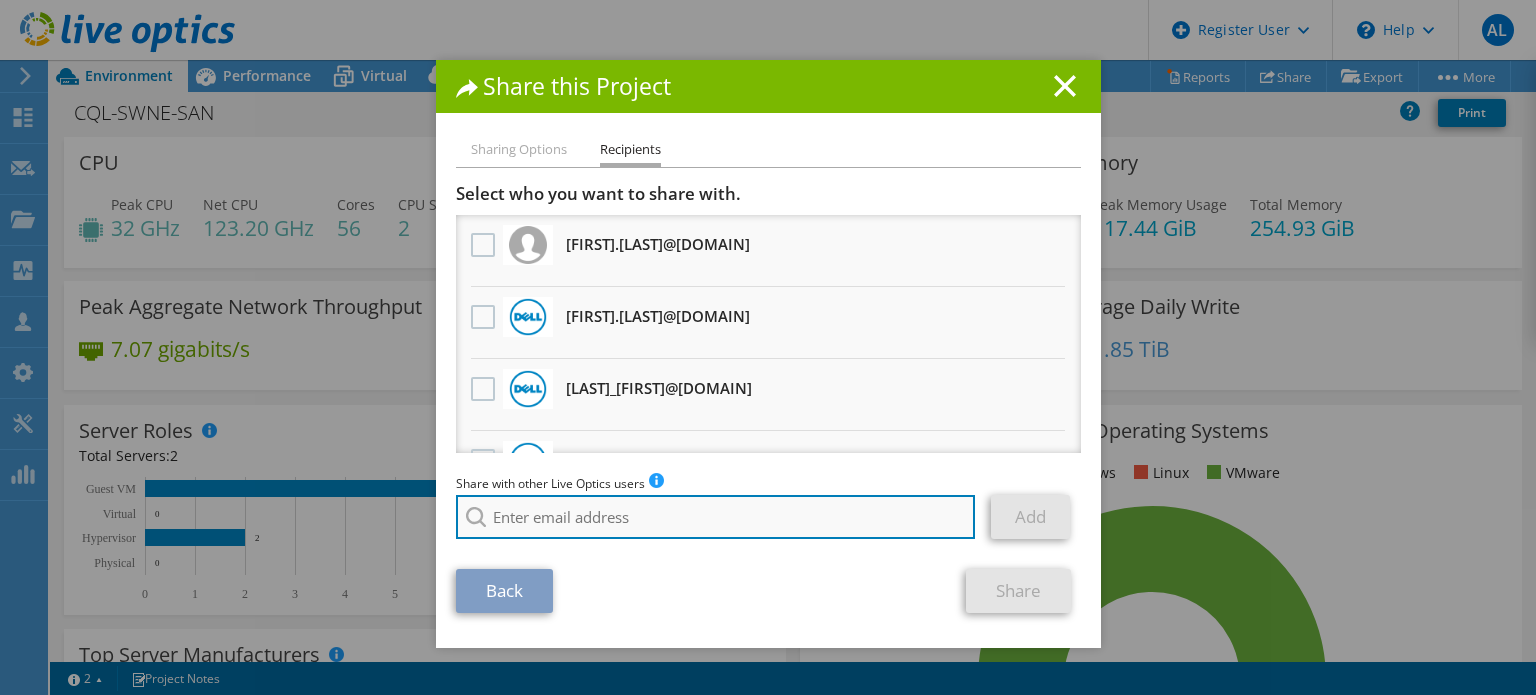 click at bounding box center [716, 517] 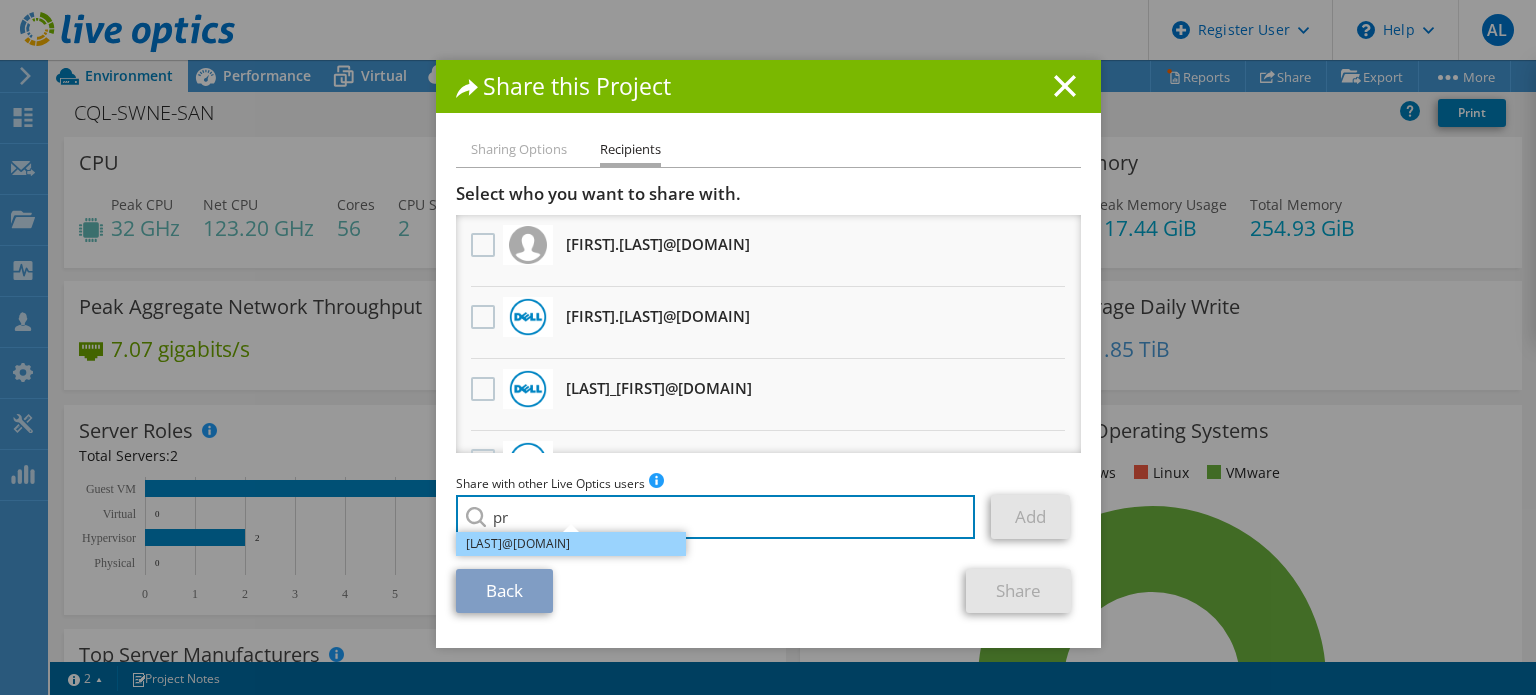 type on "p" 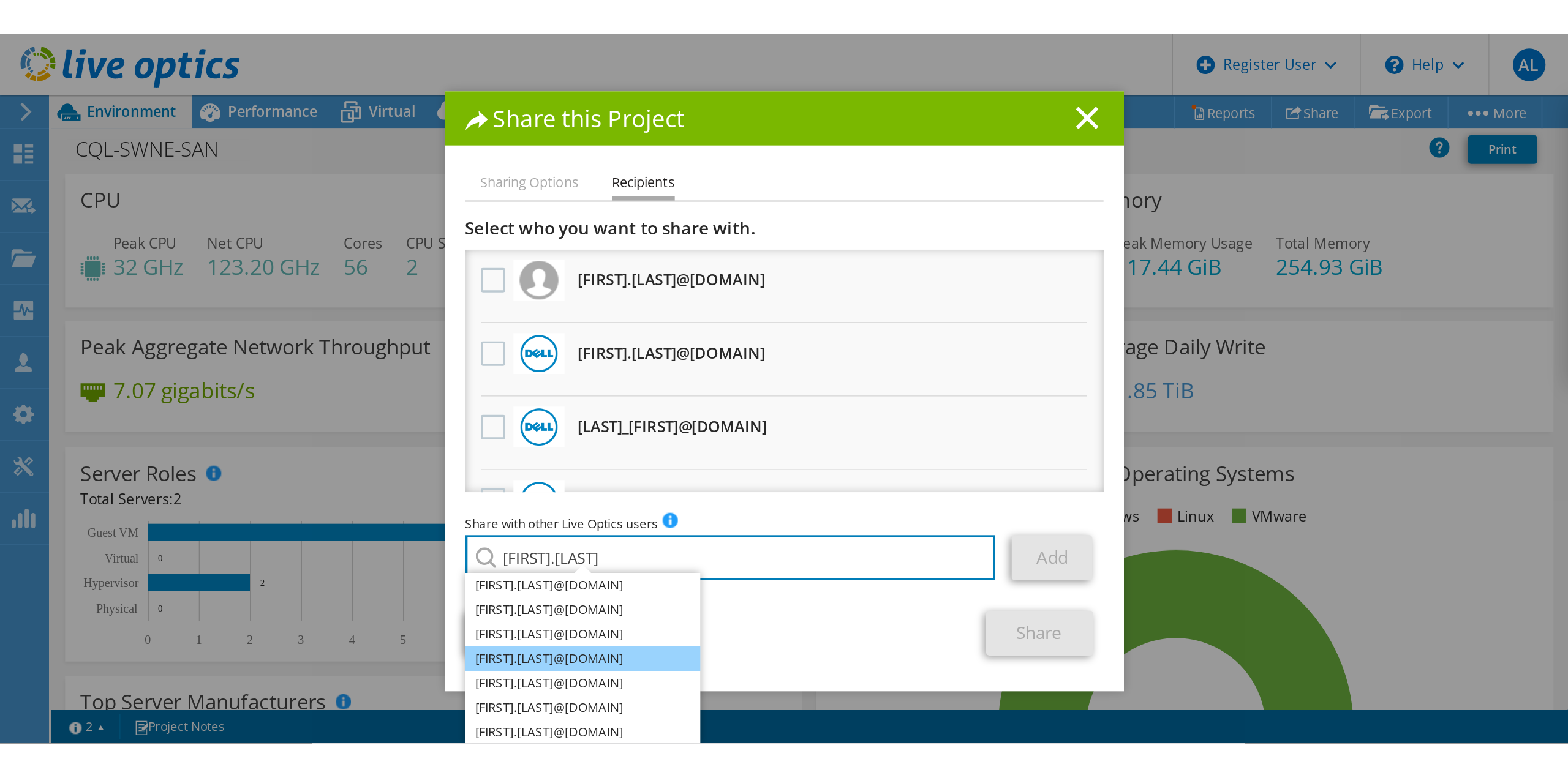 scroll, scrollTop: 0, scrollLeft: 0, axis: both 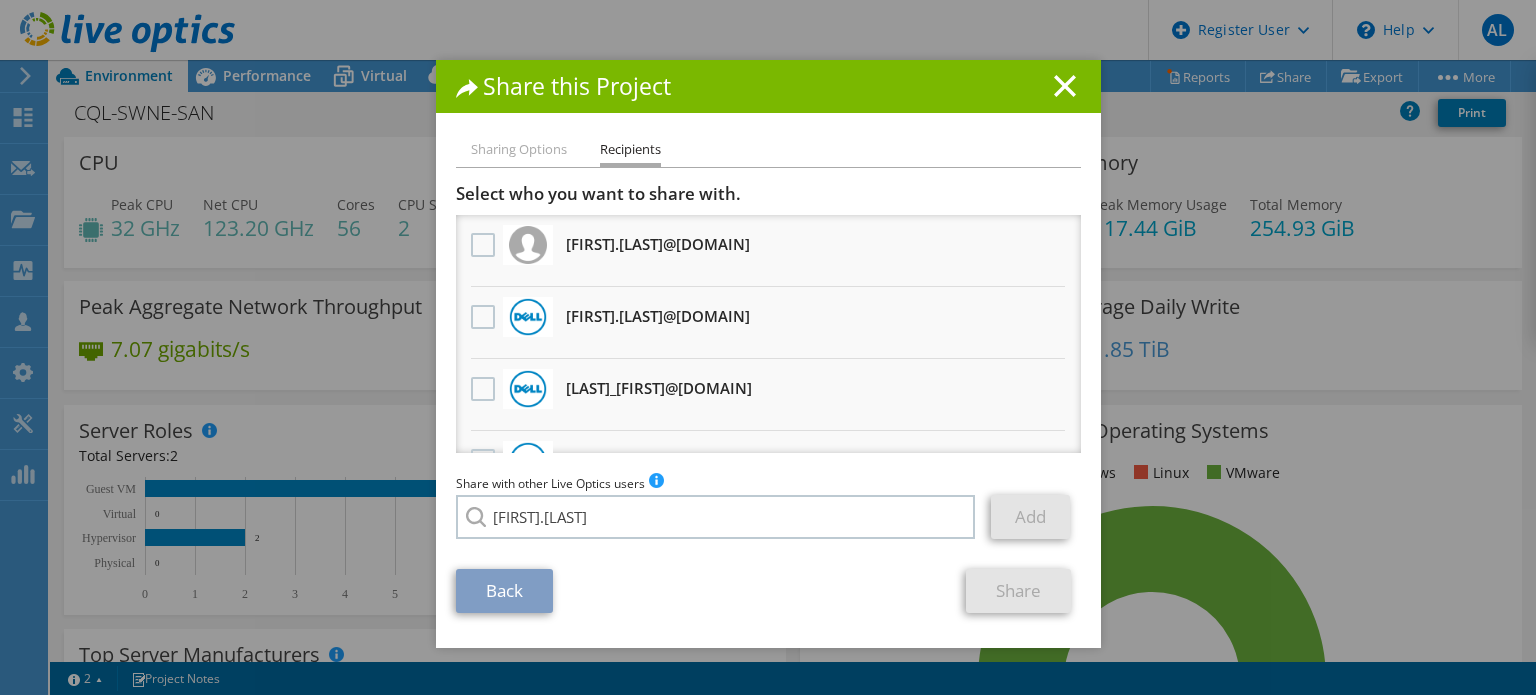 click on "Michael.Prountzos@dell.com" at bounding box center [571, 579] 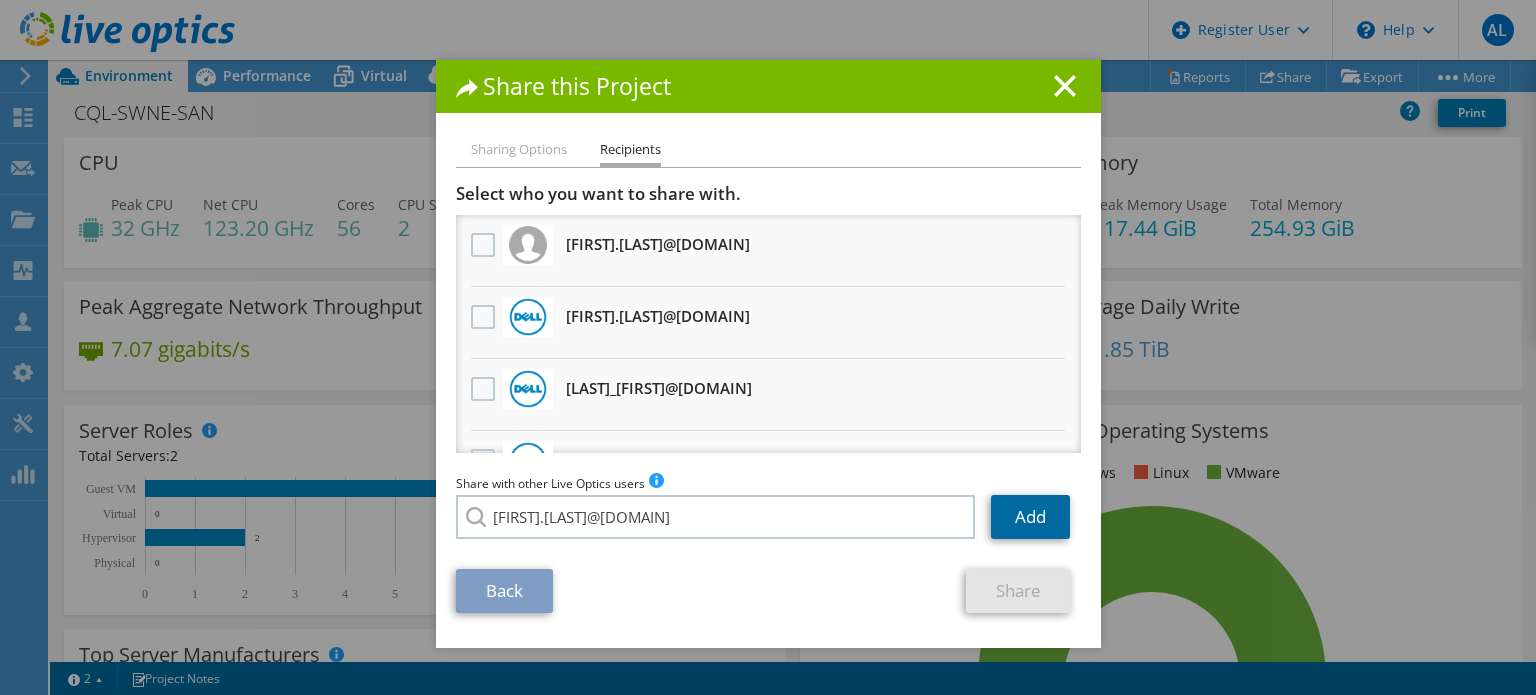 click on "Add" at bounding box center [1030, 517] 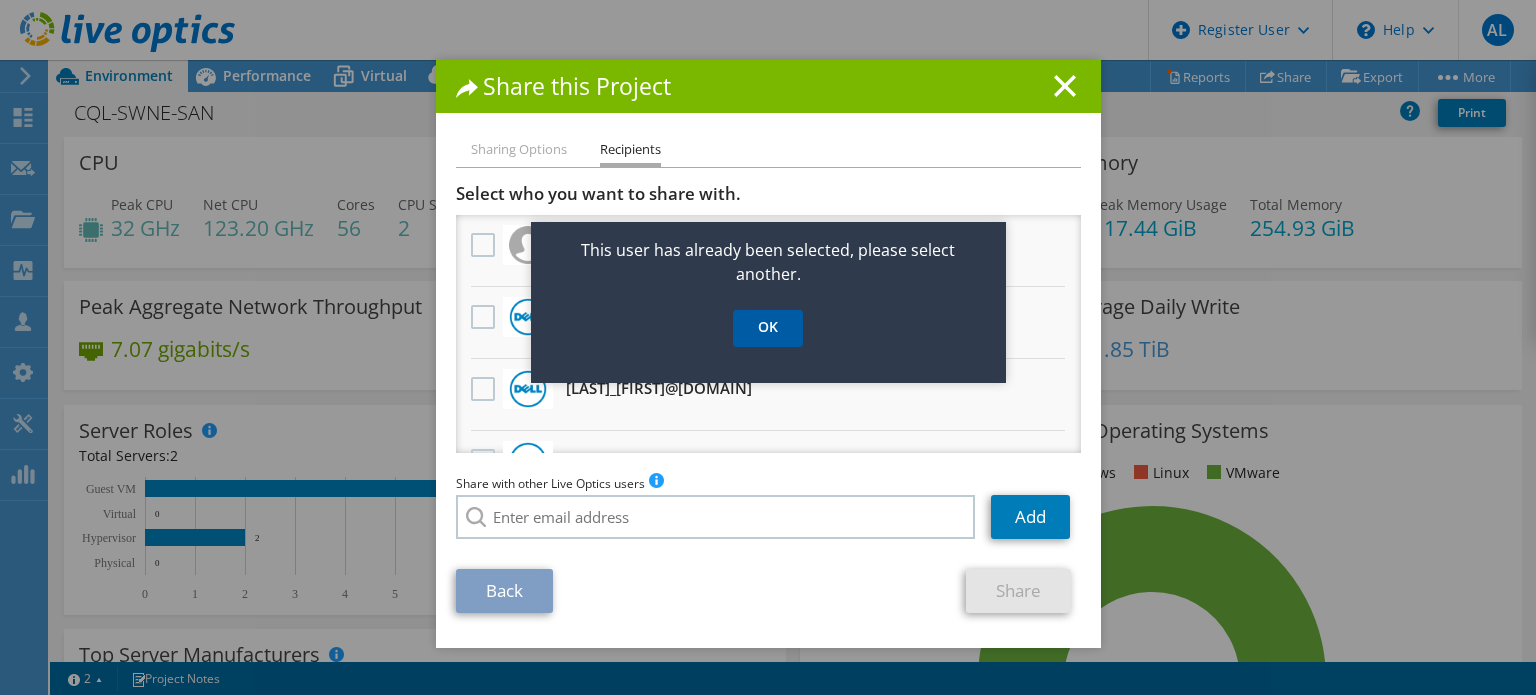 click on "OK" at bounding box center [768, 328] 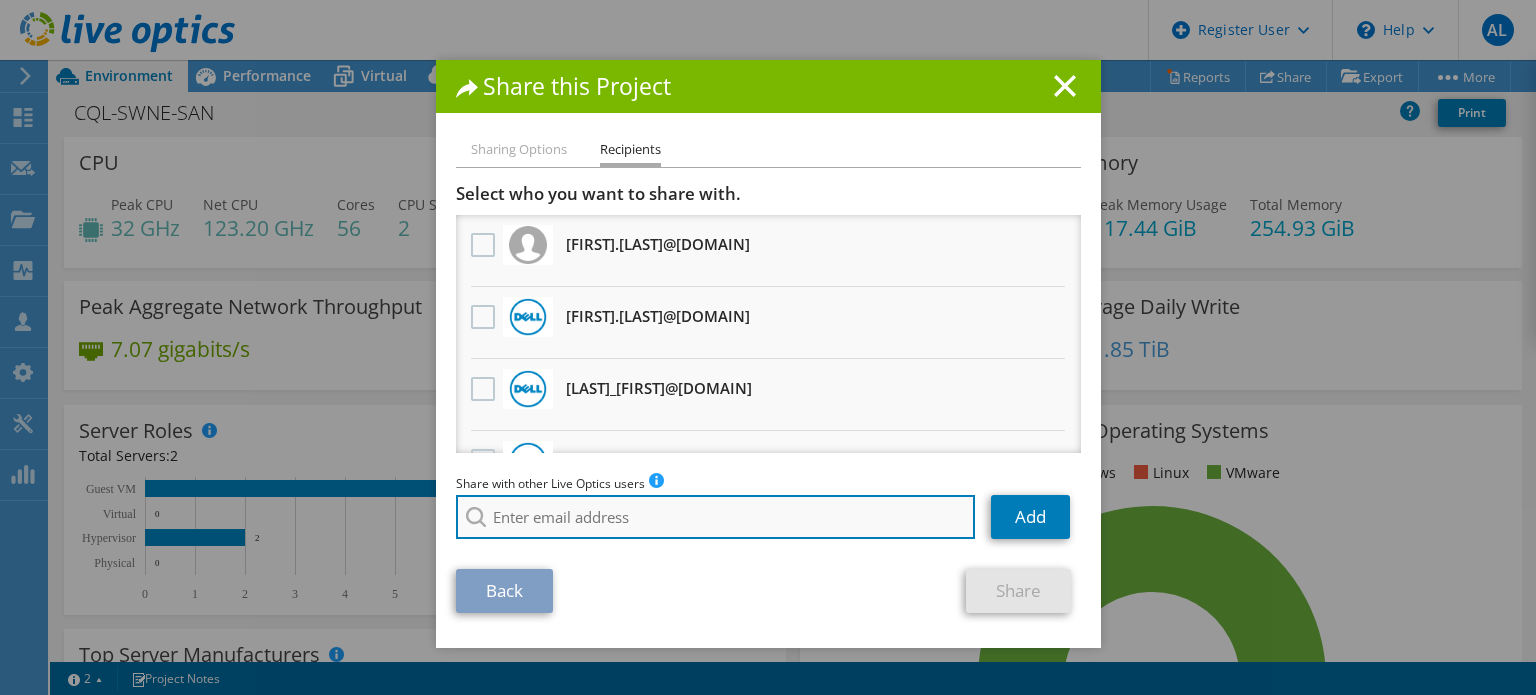 click at bounding box center [716, 517] 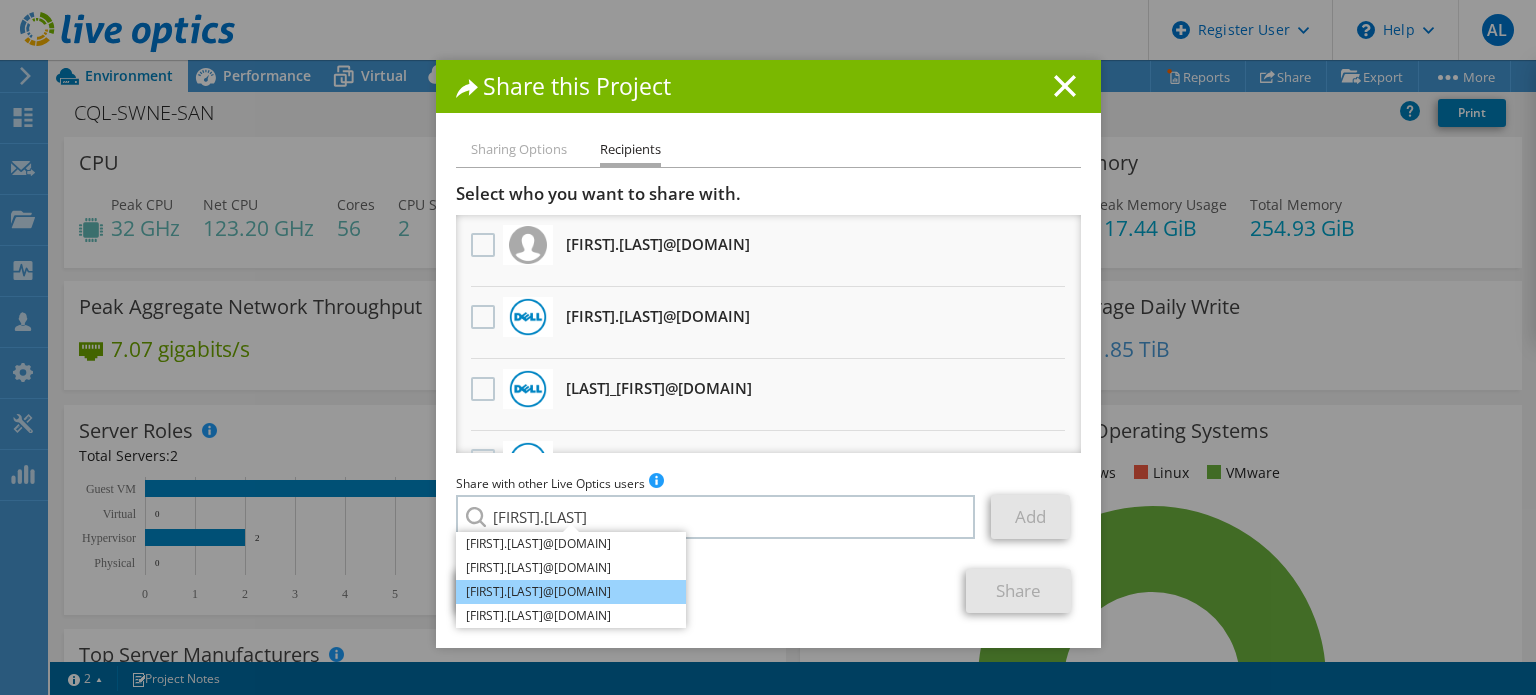 click on "Michael.Prountzos@dell.com" at bounding box center (571, 592) 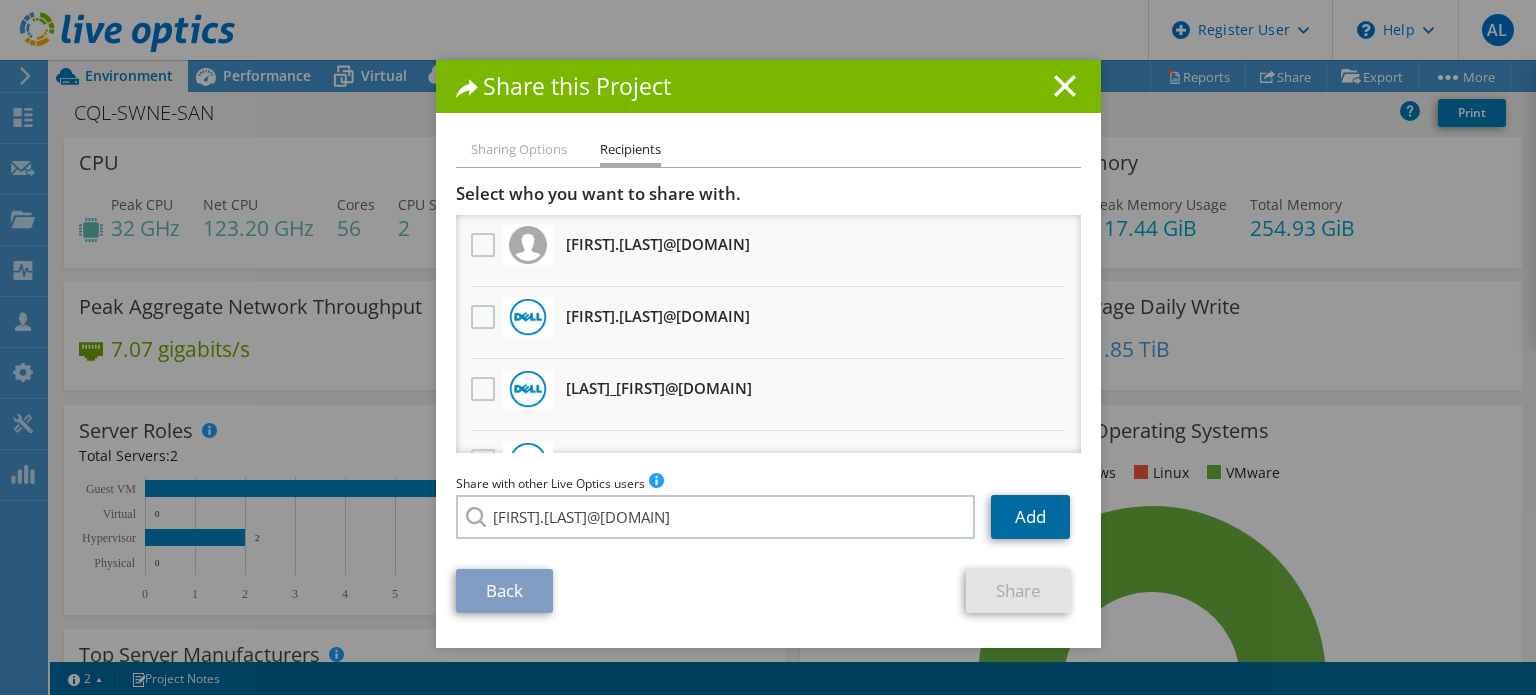 click on "Add" at bounding box center (1030, 517) 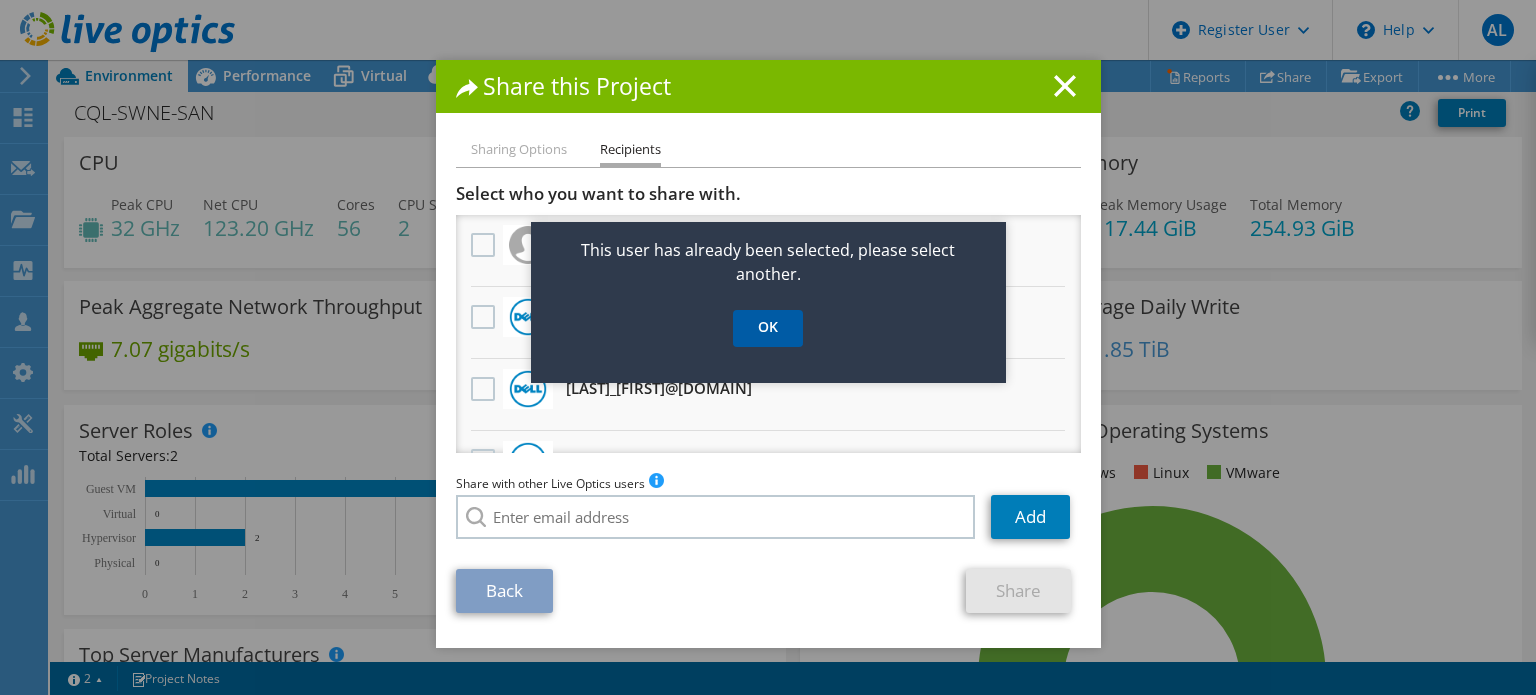 click on "OK" at bounding box center [768, 328] 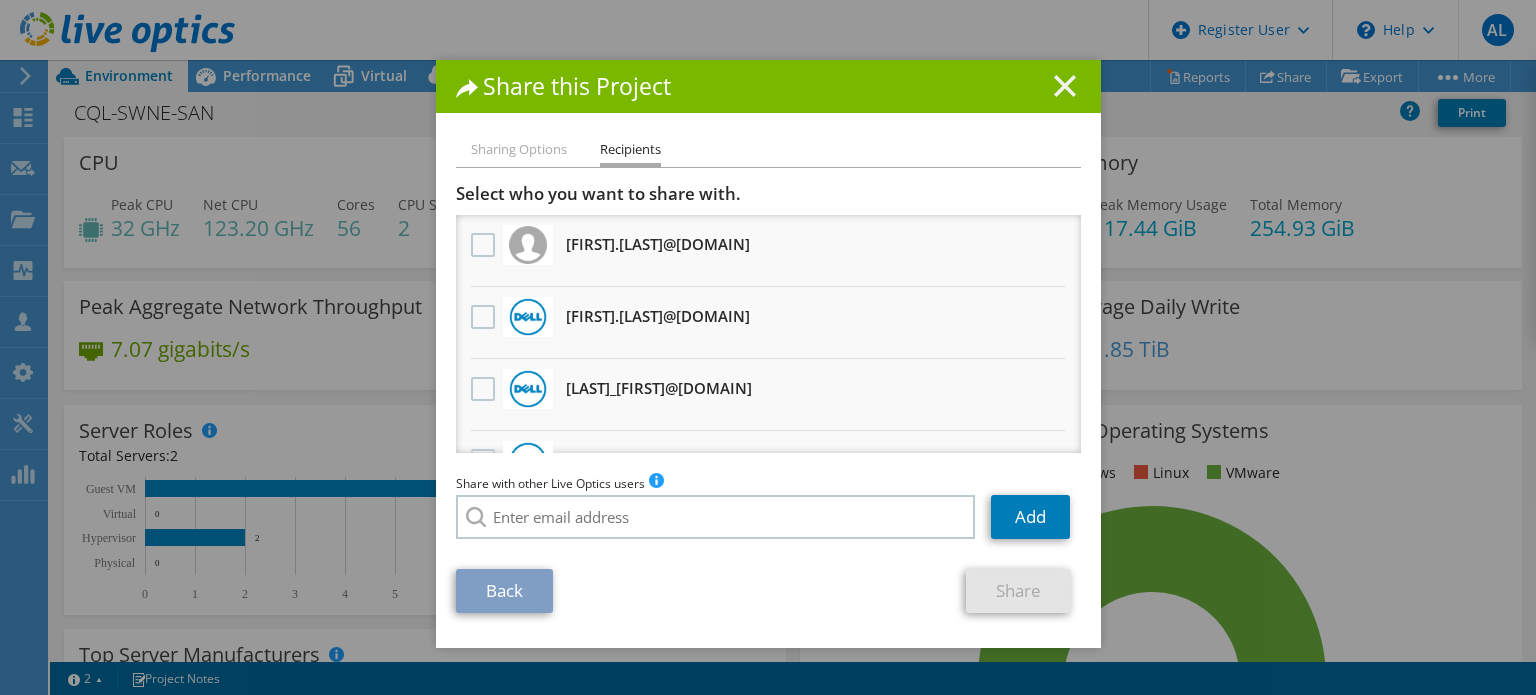 click 